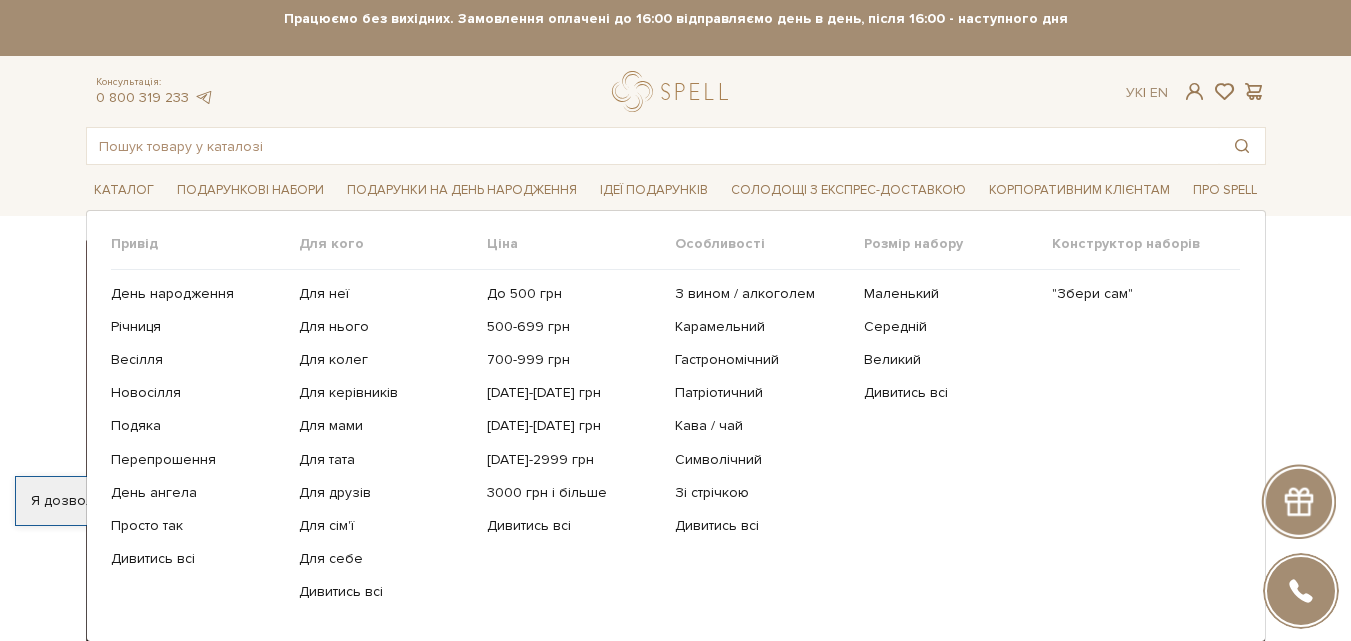 scroll, scrollTop: 0, scrollLeft: 0, axis: both 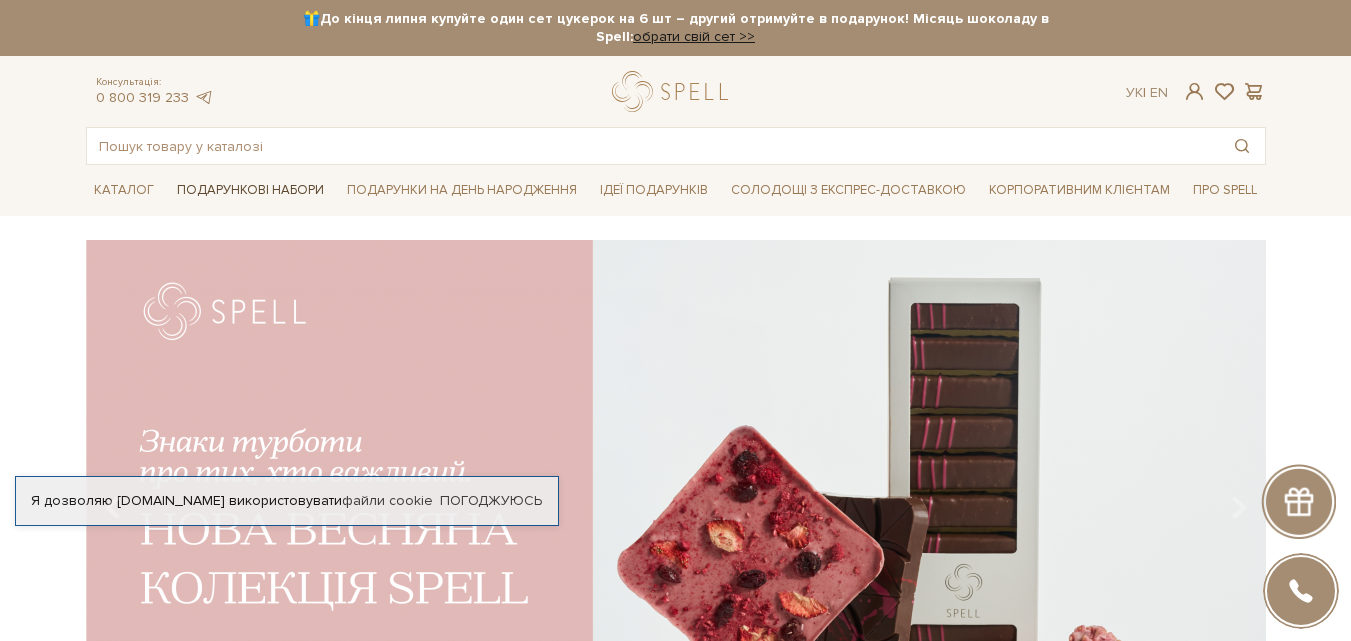 click on "Подарункові набори" at bounding box center [250, 190] 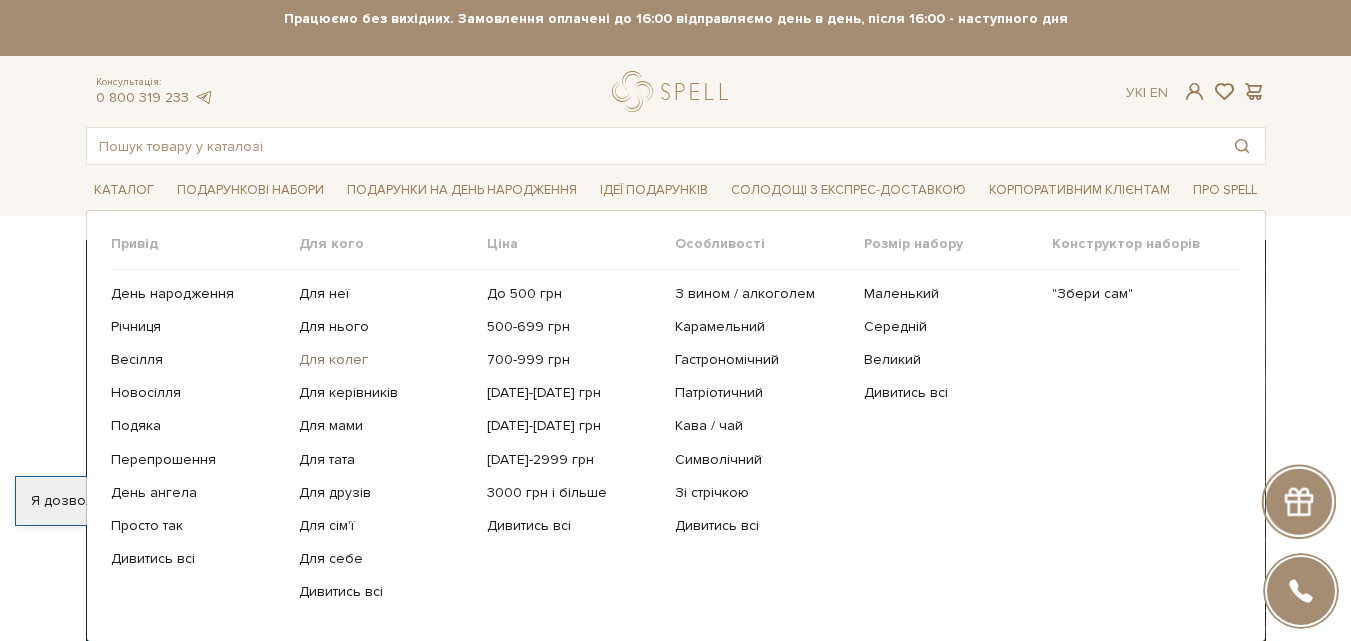 click on "Для колег" at bounding box center [385, 360] 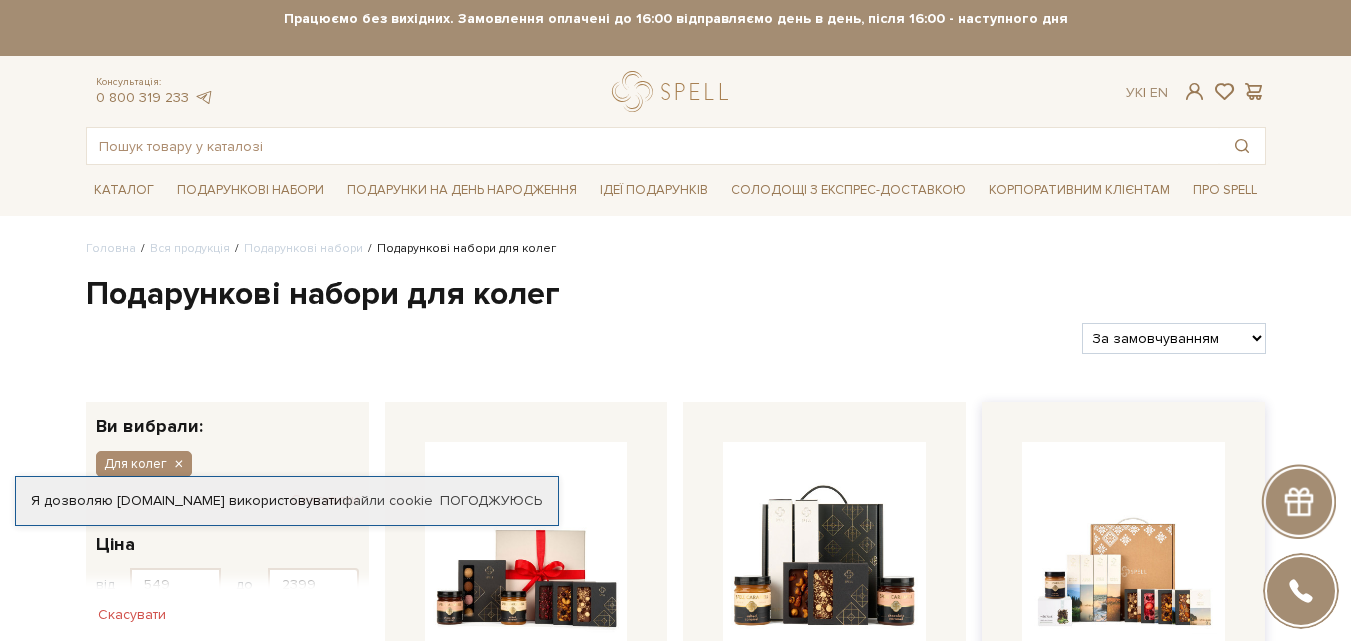 scroll, scrollTop: 300, scrollLeft: 0, axis: vertical 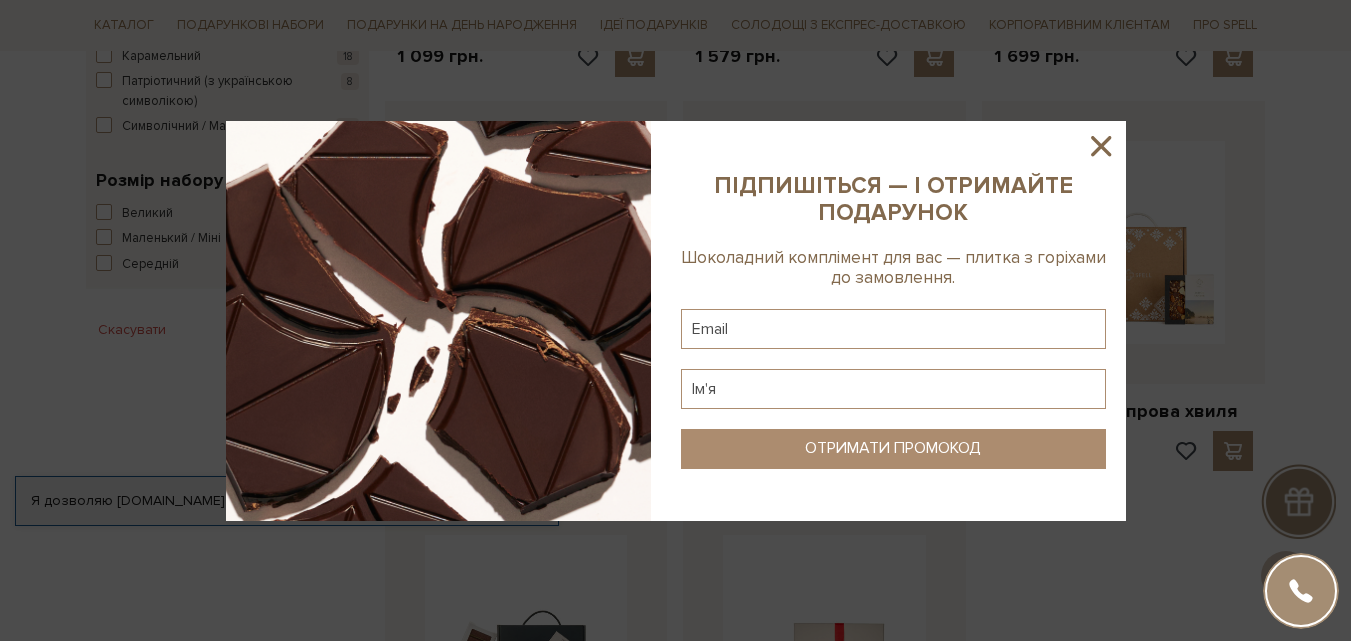 click 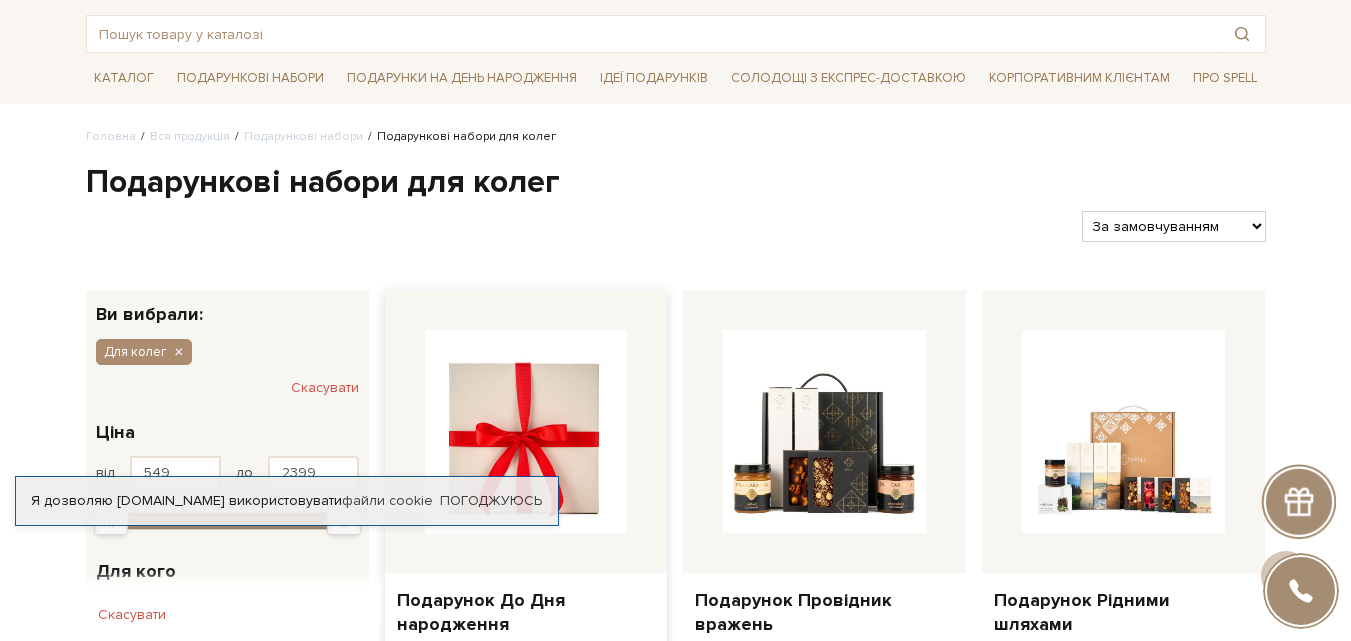 scroll, scrollTop: 0, scrollLeft: 0, axis: both 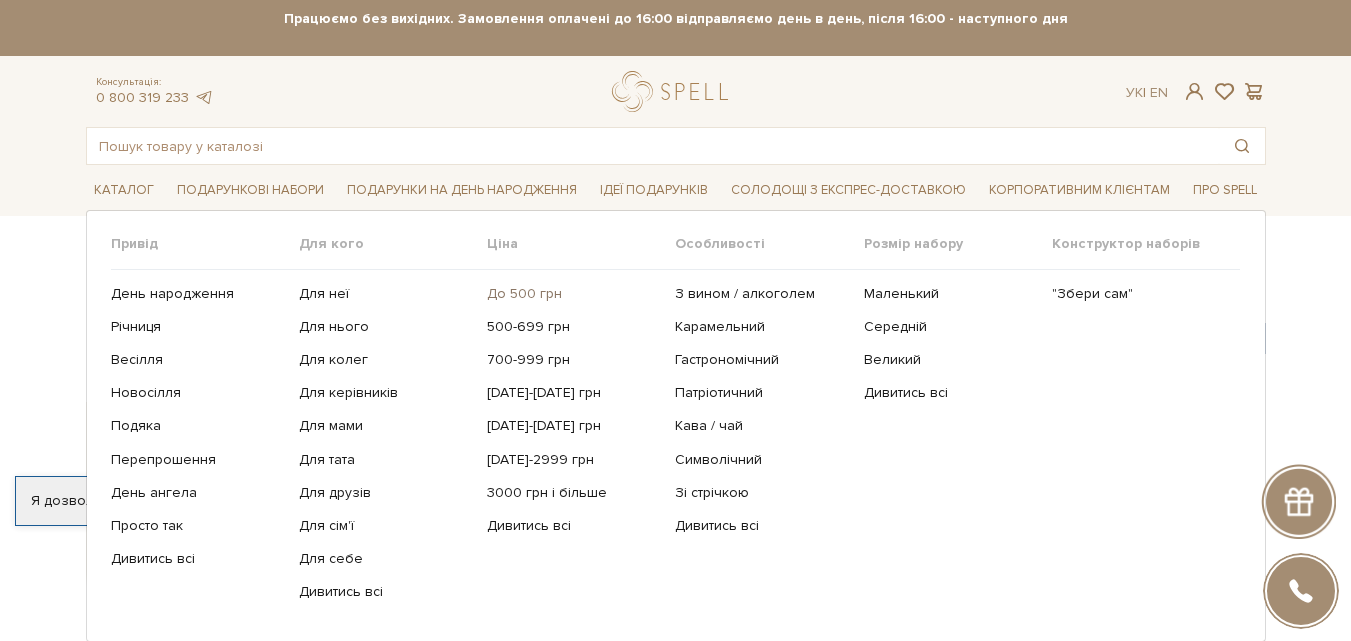 click on "До 500 грн" at bounding box center [573, 294] 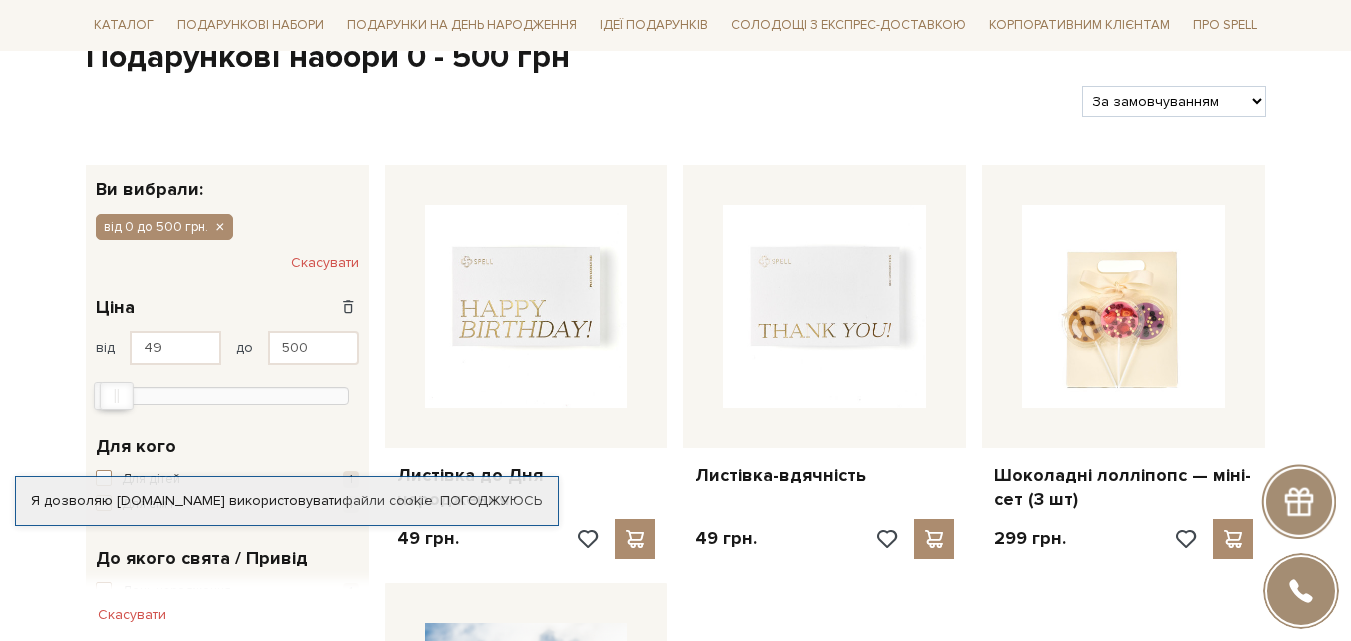 scroll, scrollTop: 0, scrollLeft: 0, axis: both 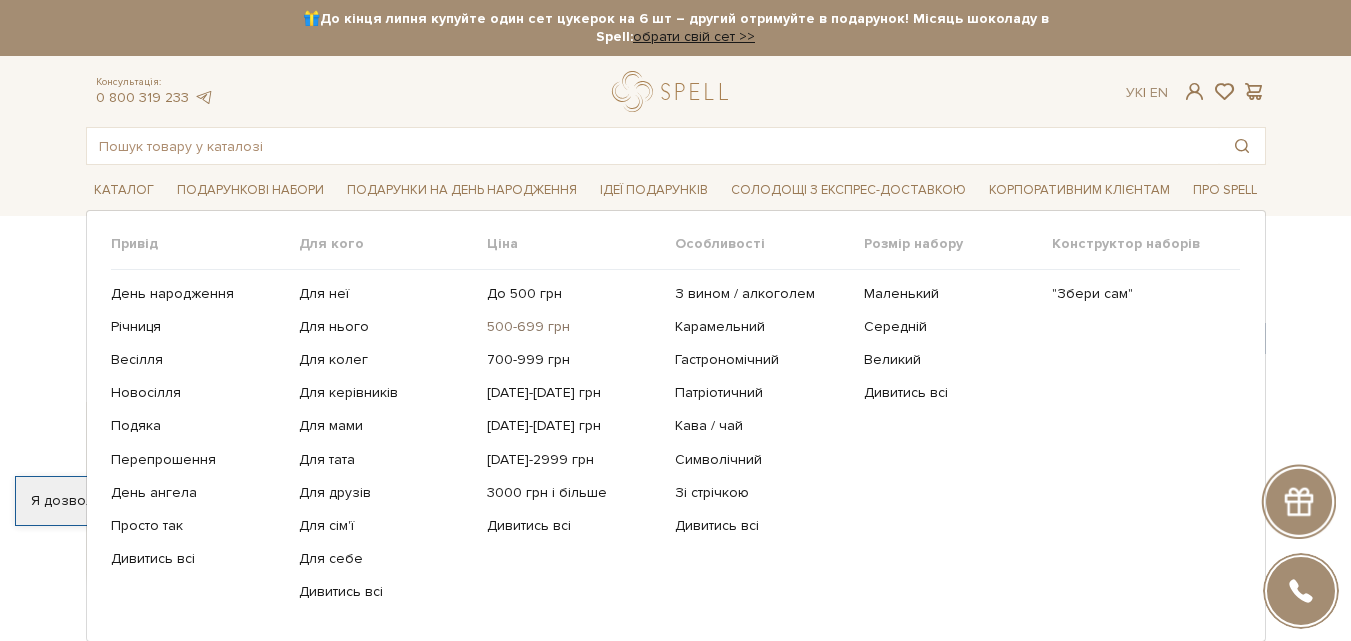 click on "500-699 грн" at bounding box center (573, 327) 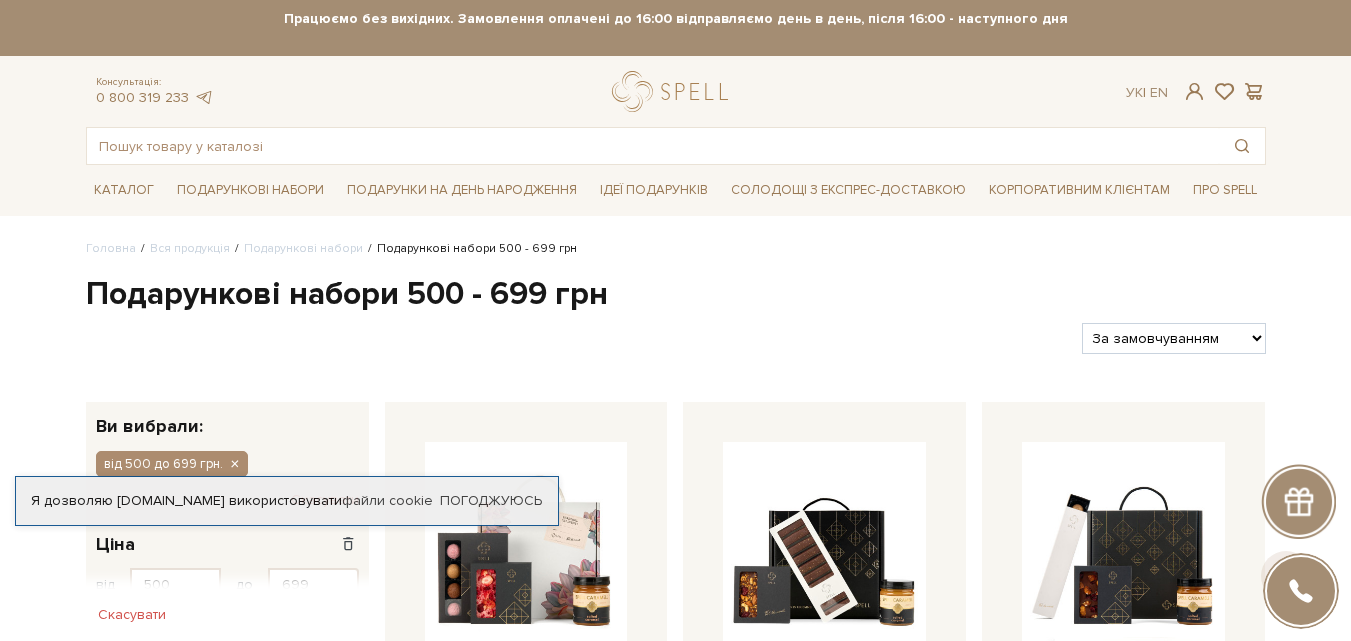 scroll, scrollTop: 400, scrollLeft: 0, axis: vertical 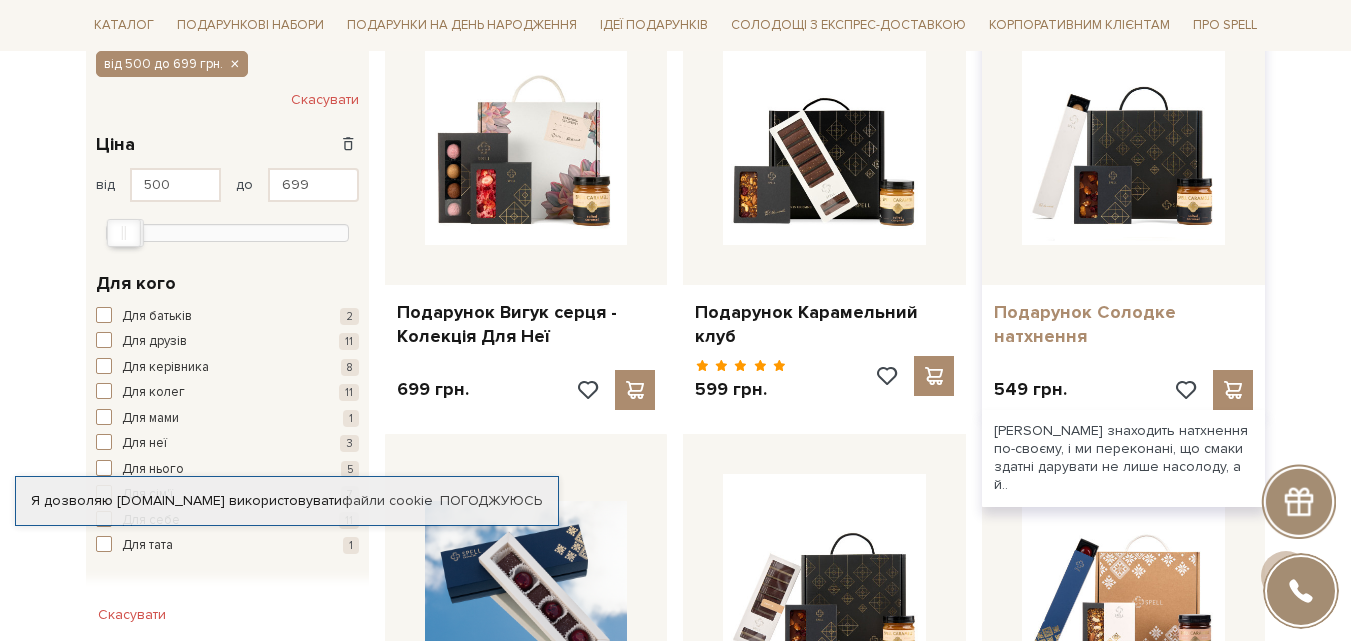 click on "Подарунок Солодке натхнення" at bounding box center (1123, 324) 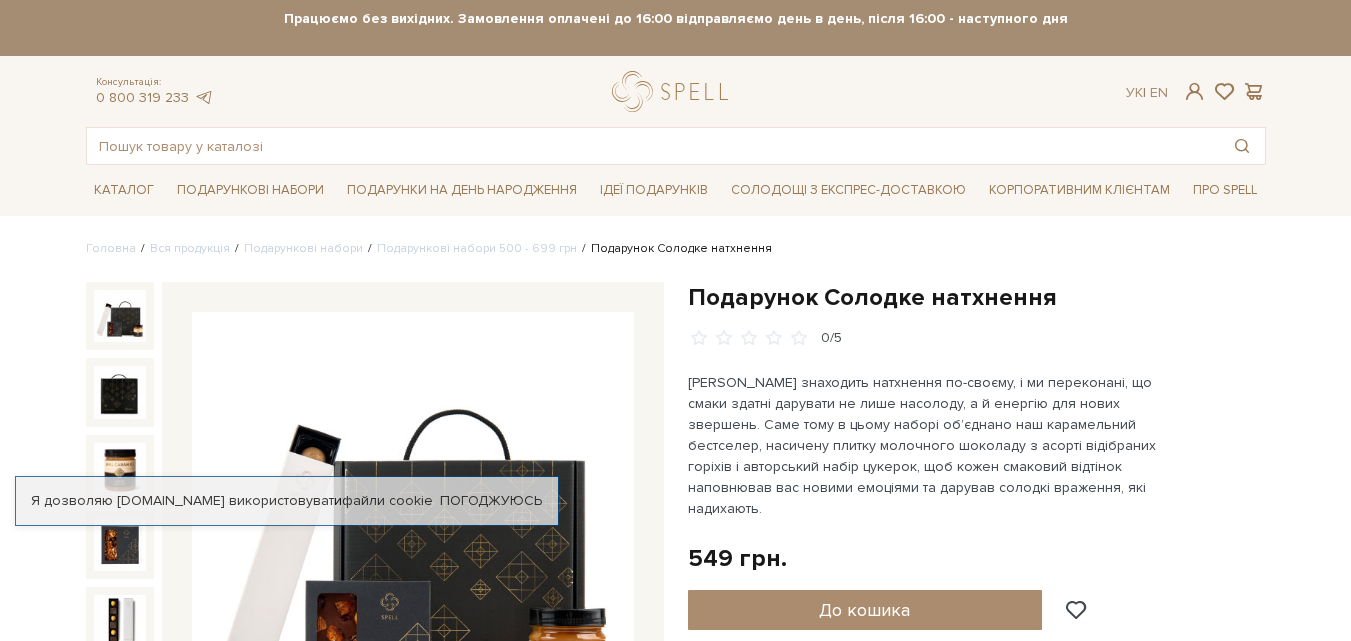 scroll, scrollTop: 0, scrollLeft: 0, axis: both 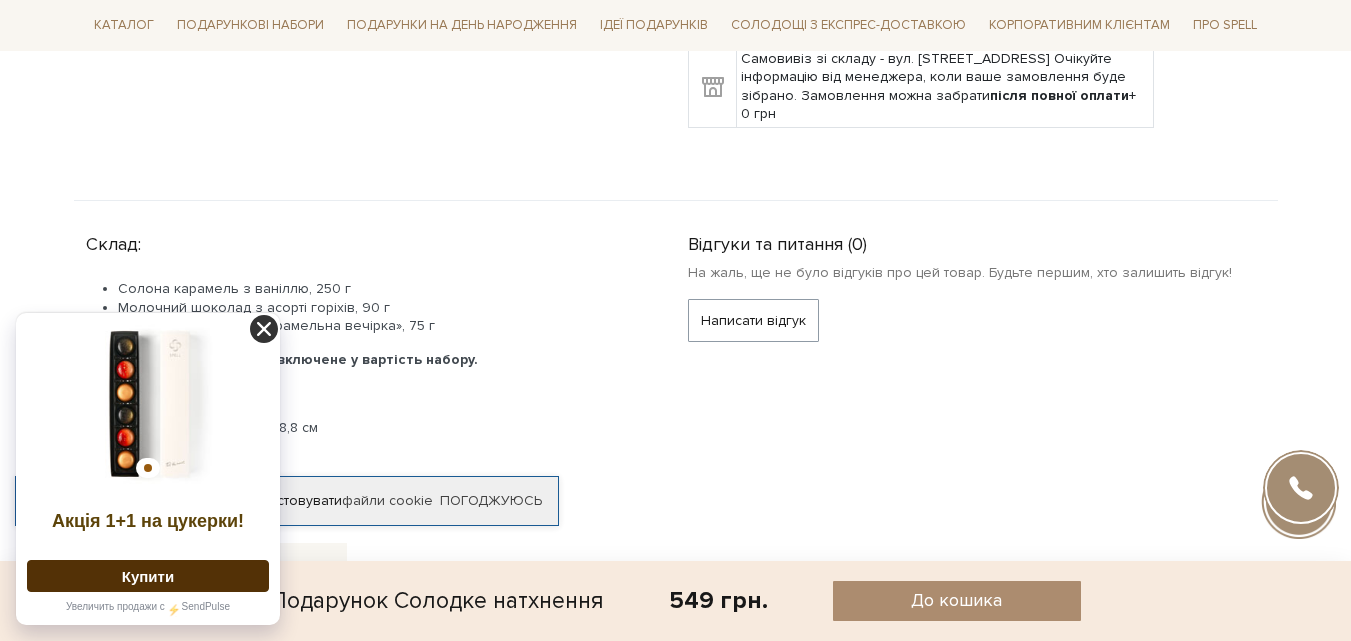 click 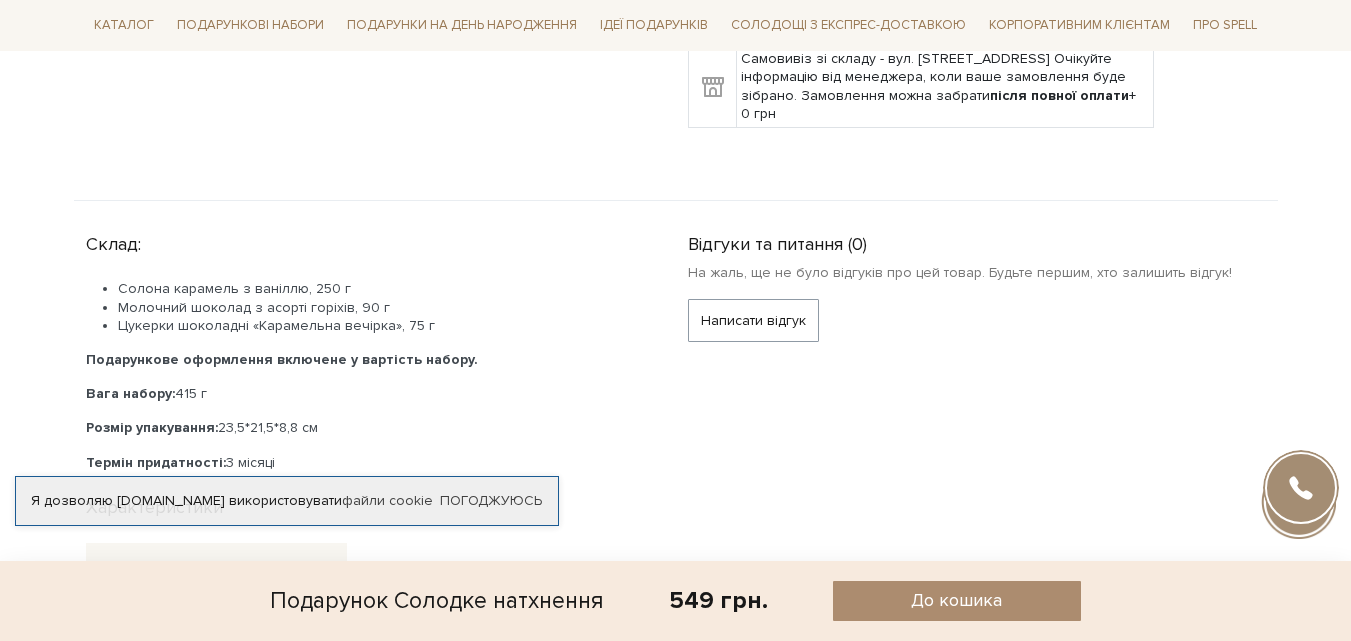 click on "Солона карамель з ваніллю, 250 г
Молочний шоколад з асорті горіхів, 90 г
Цукерки шоколадні «Карамельна вечірка», 75 г
Подарункове оформлення включене у вартість набору.
Вага набору:  415 г
Розмір упакування:  23,5*21,5*8,8 см
Термін придатності:  3 місяці" at bounding box center [363, 375] 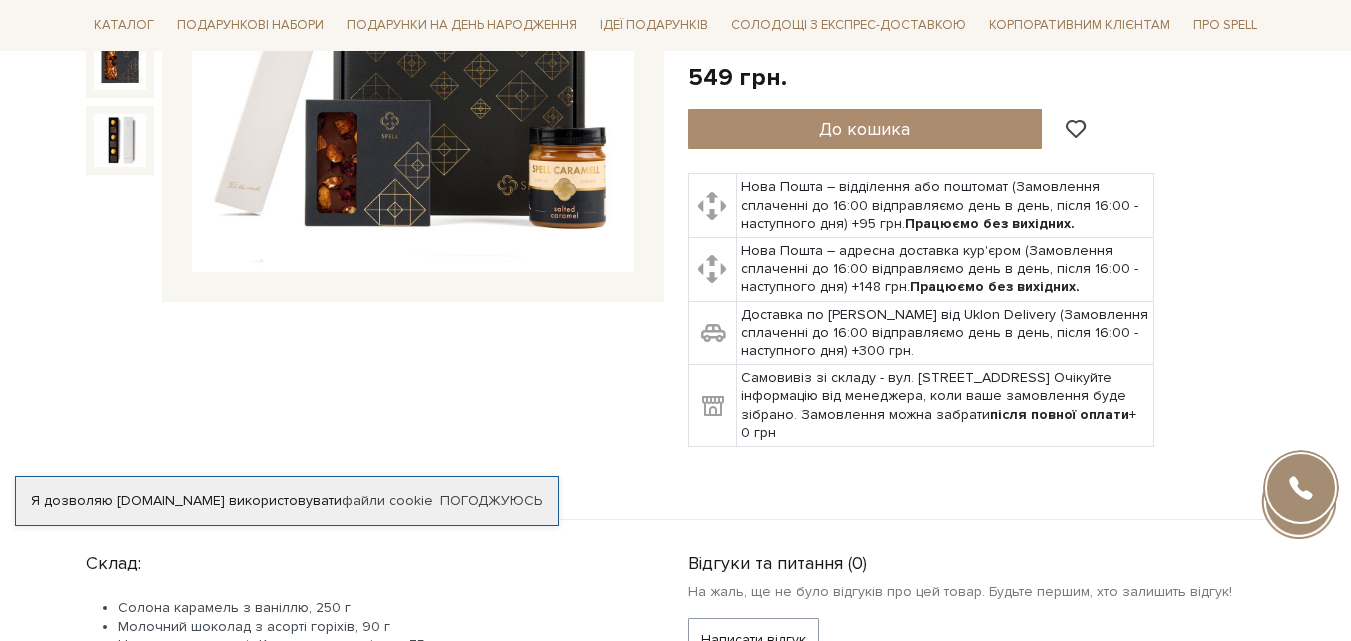 scroll, scrollTop: 200, scrollLeft: 0, axis: vertical 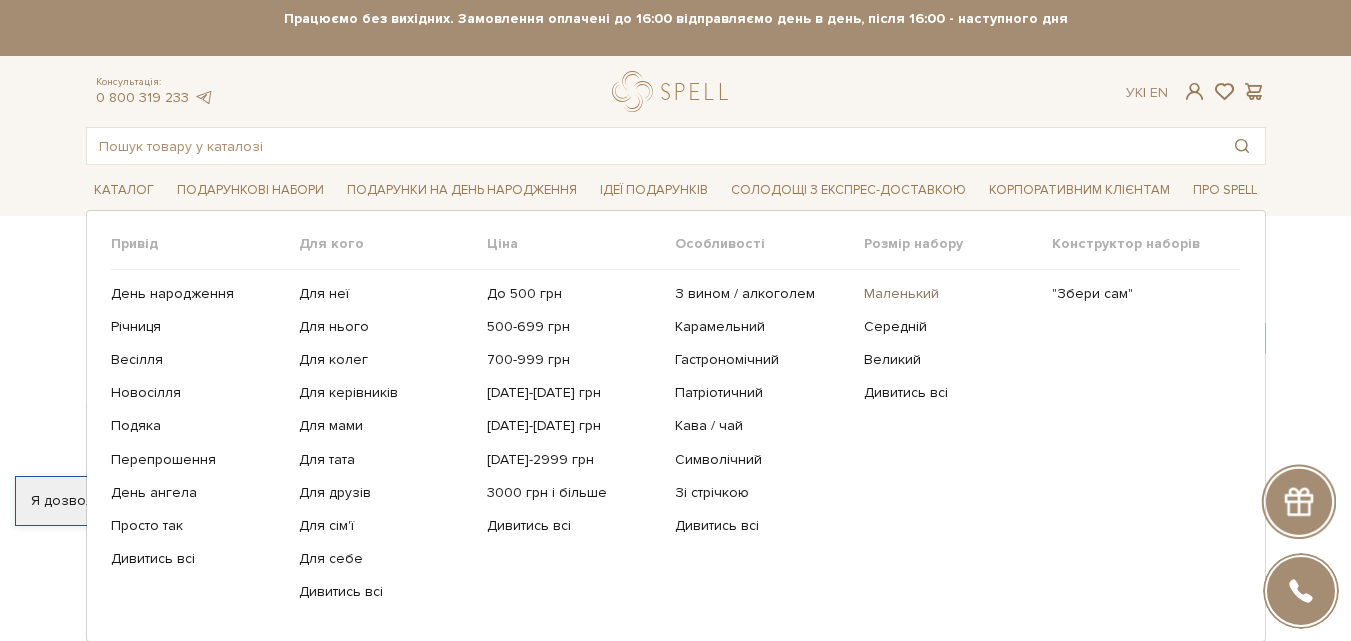 click on "Маленький" at bounding box center [950, 294] 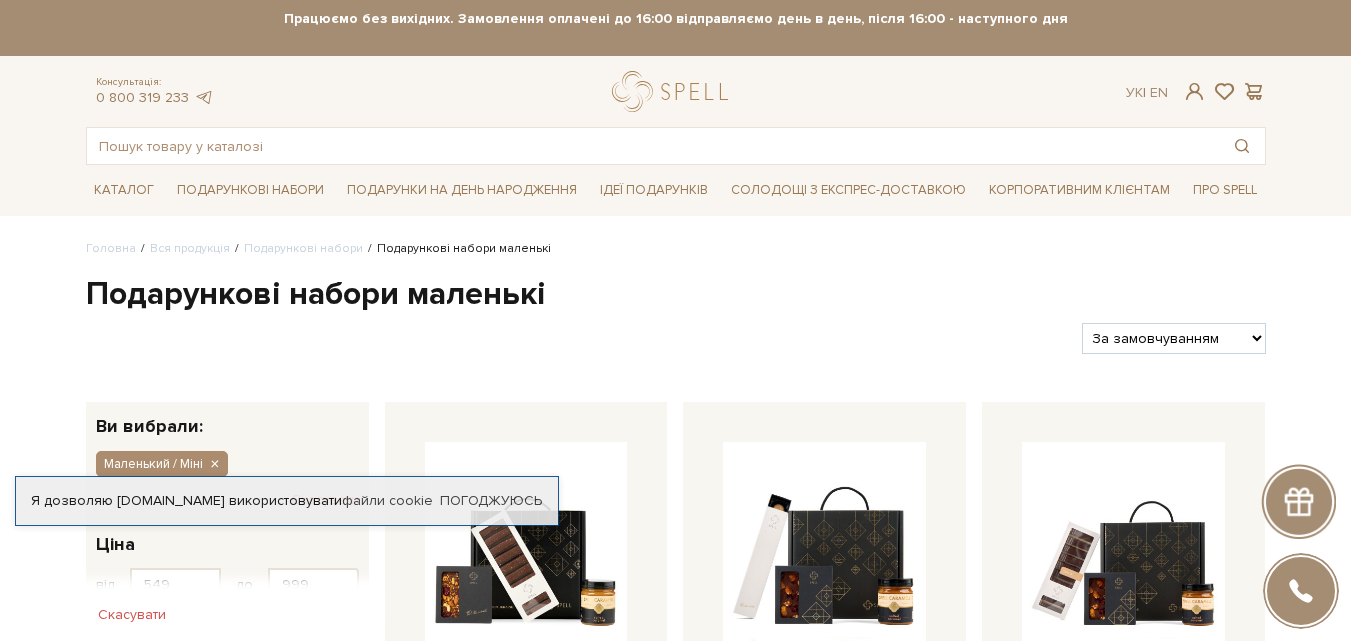 scroll, scrollTop: 0, scrollLeft: 0, axis: both 